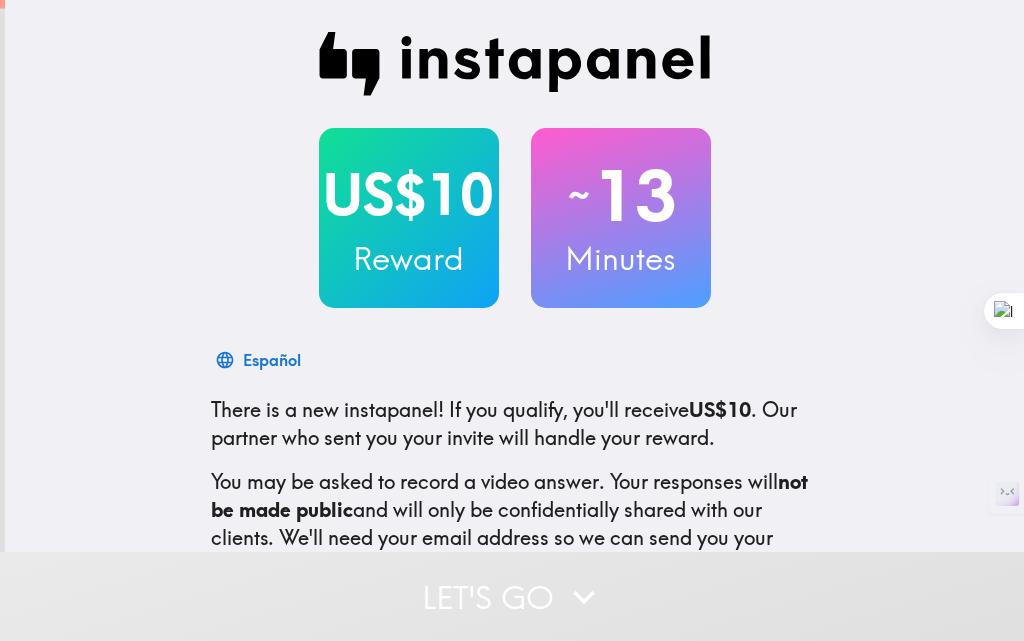 scroll, scrollTop: 0, scrollLeft: 0, axis: both 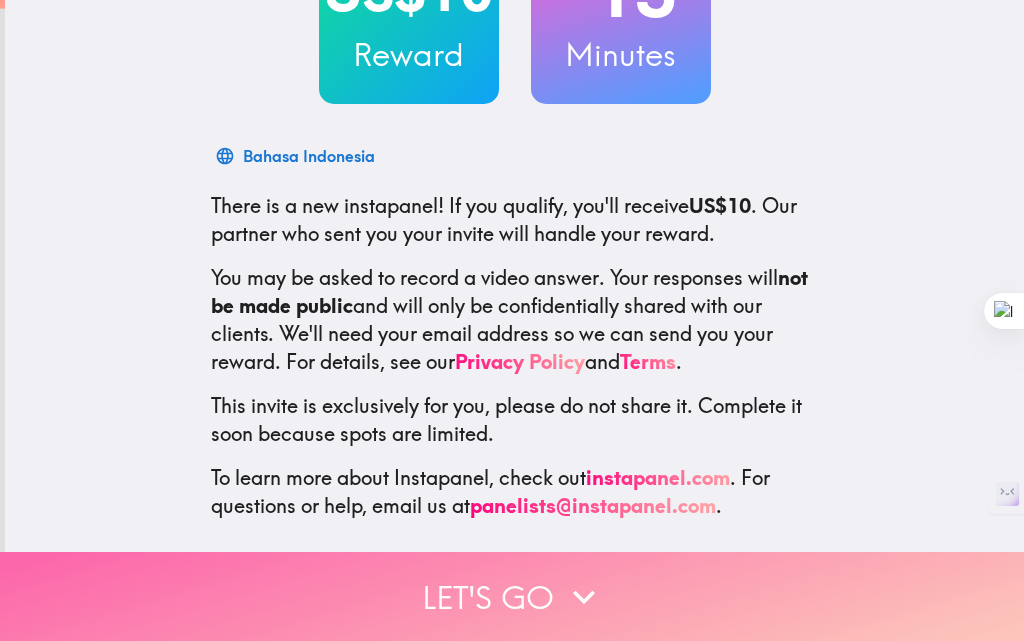 click on "Let's go" at bounding box center [512, 596] 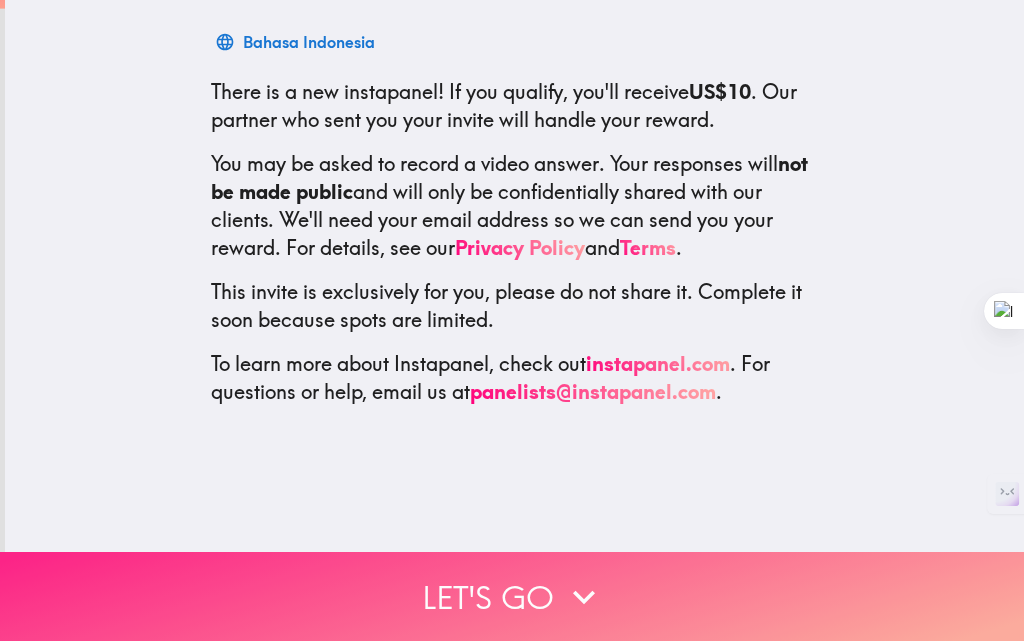 scroll, scrollTop: 0, scrollLeft: 0, axis: both 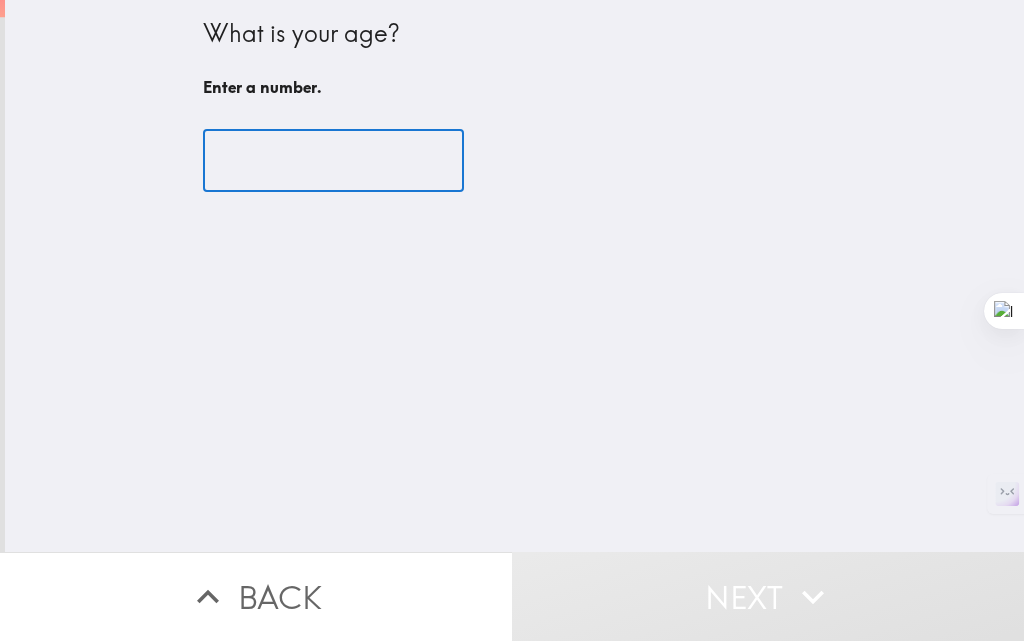 click at bounding box center (333, 161) 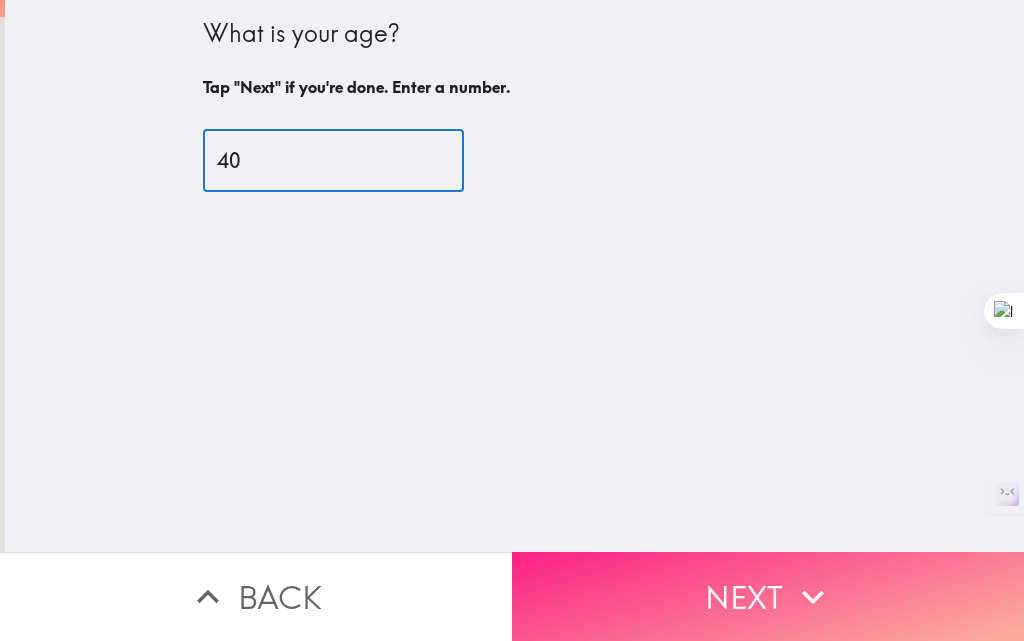 type on "40" 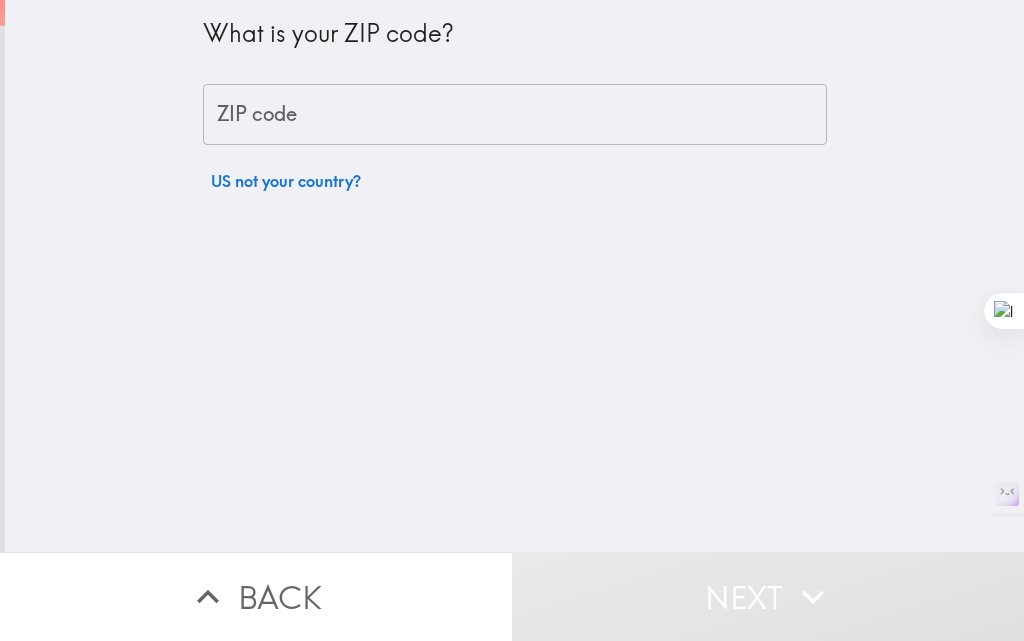click on "ZIP code" at bounding box center (515, 115) 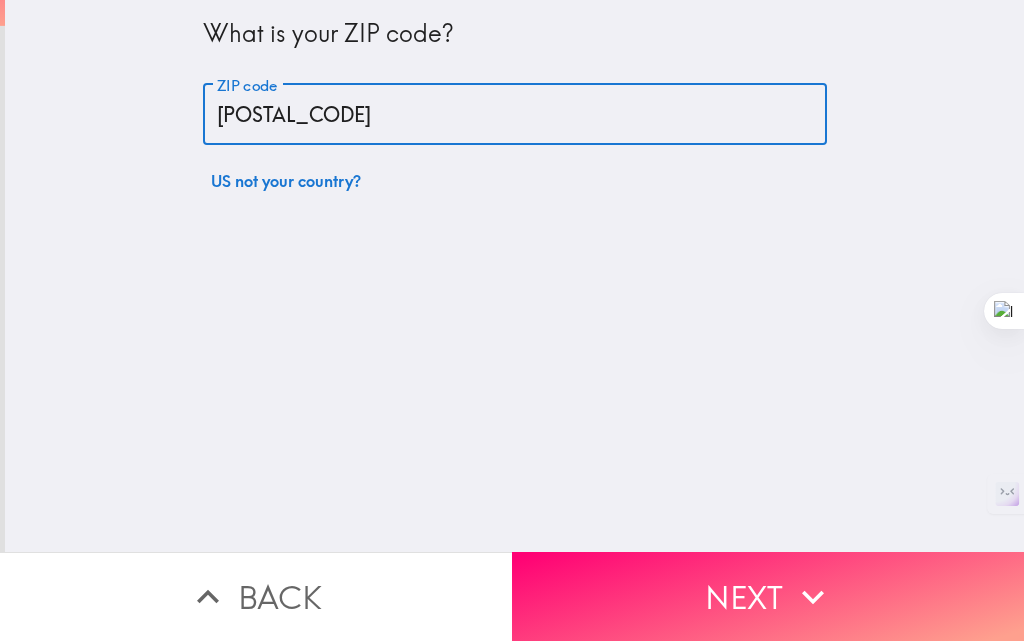 type on "[POSTAL_CODE]" 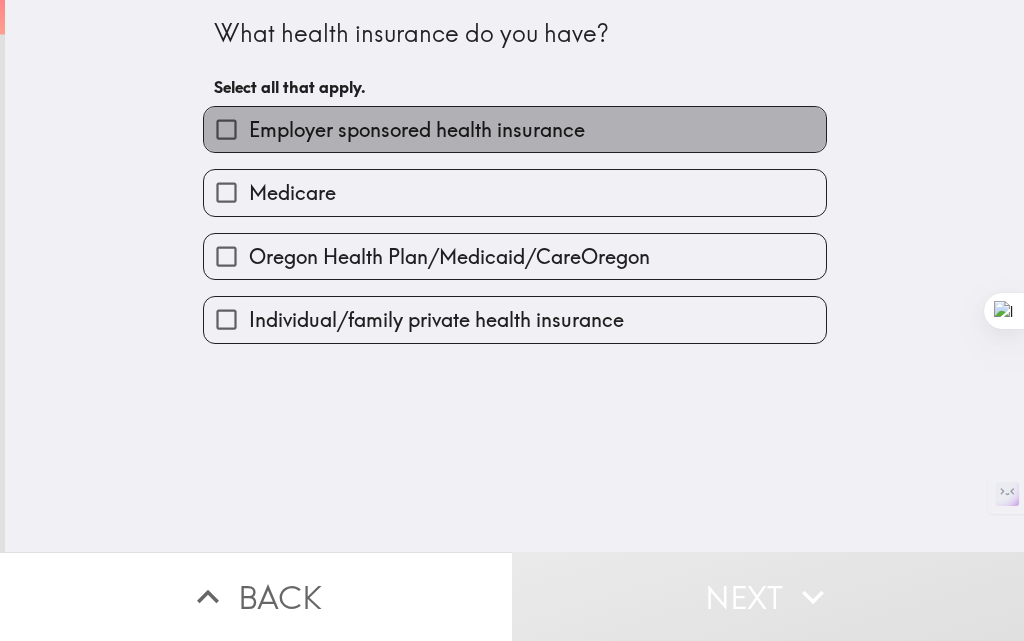 click on "Employer sponsored health insurance" at bounding box center [417, 130] 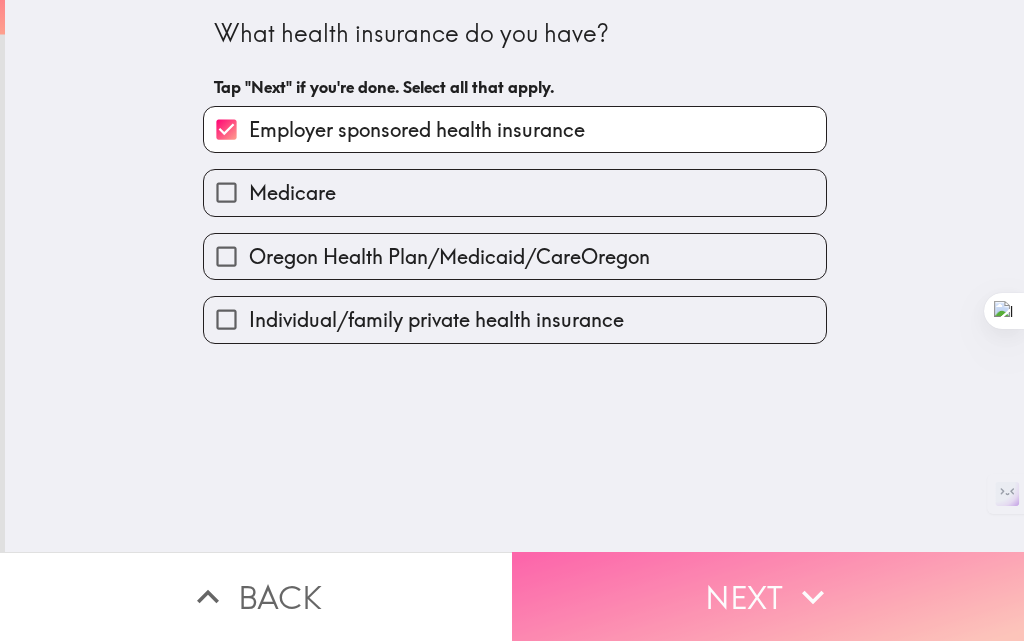 click on "Next" at bounding box center [768, 596] 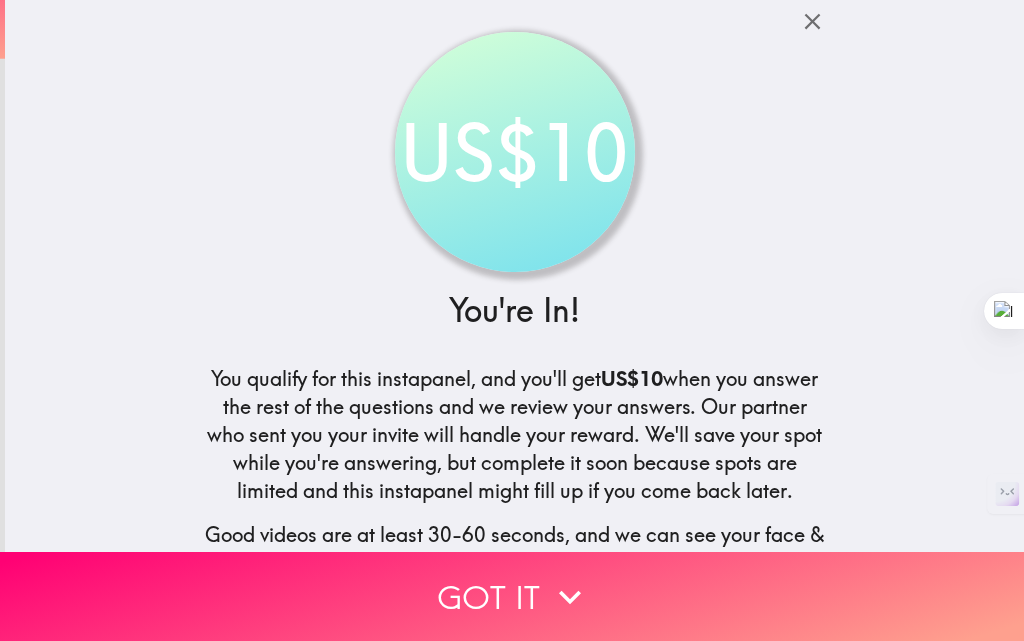scroll, scrollTop: 184, scrollLeft: 0, axis: vertical 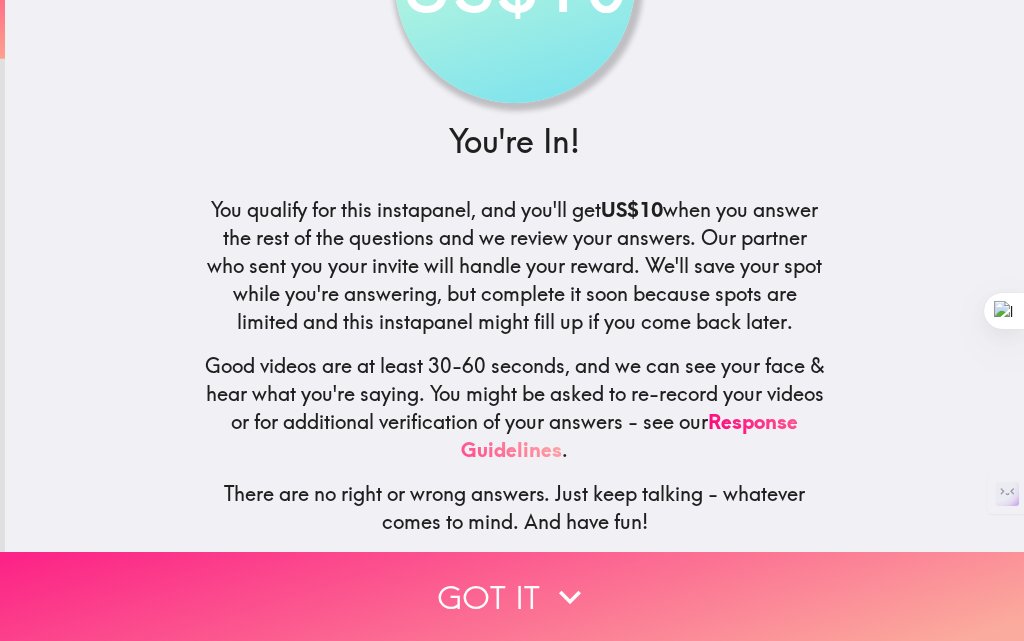 click on "Got it" at bounding box center [512, 596] 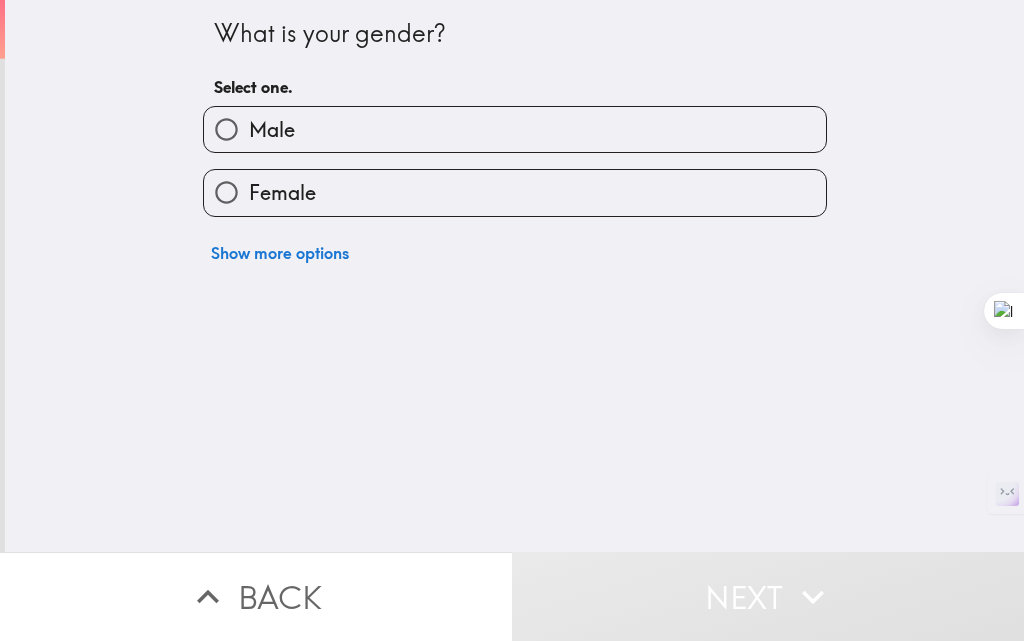 scroll, scrollTop: 0, scrollLeft: 0, axis: both 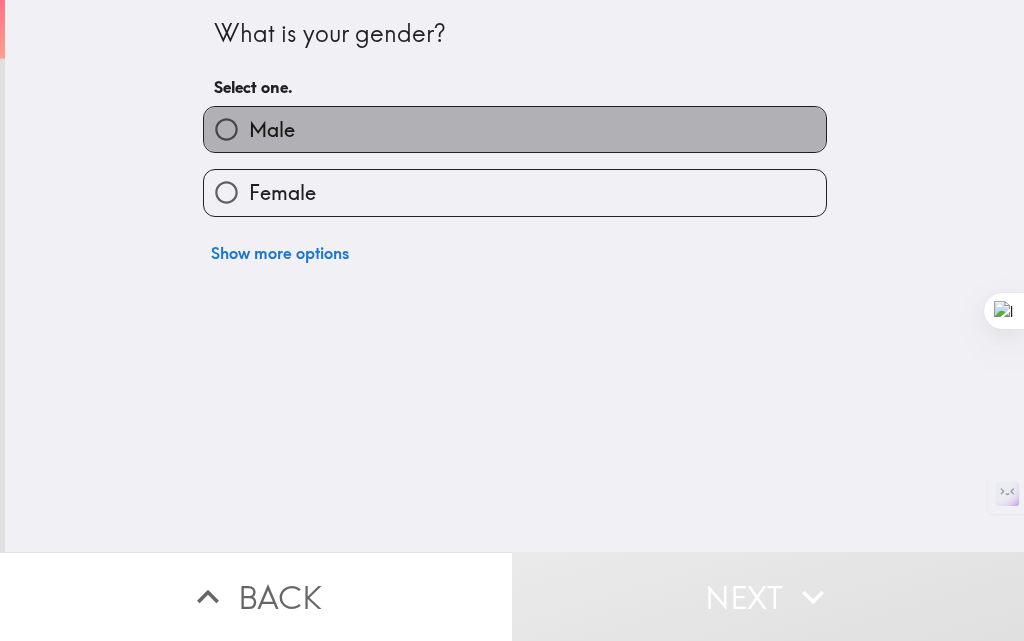 click on "Male" at bounding box center [272, 130] 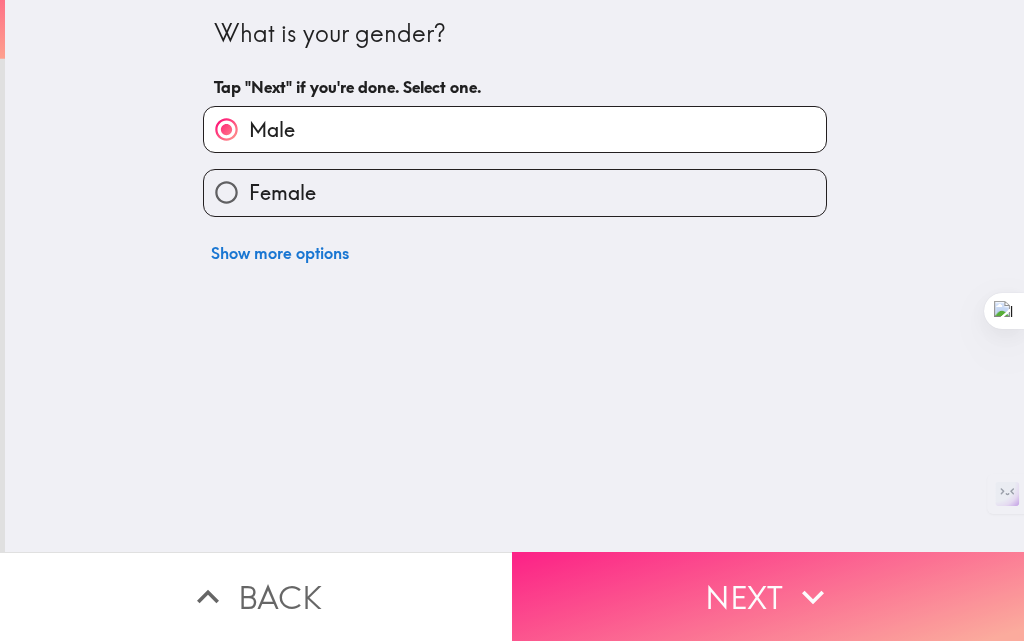 click on "Next" at bounding box center (768, 596) 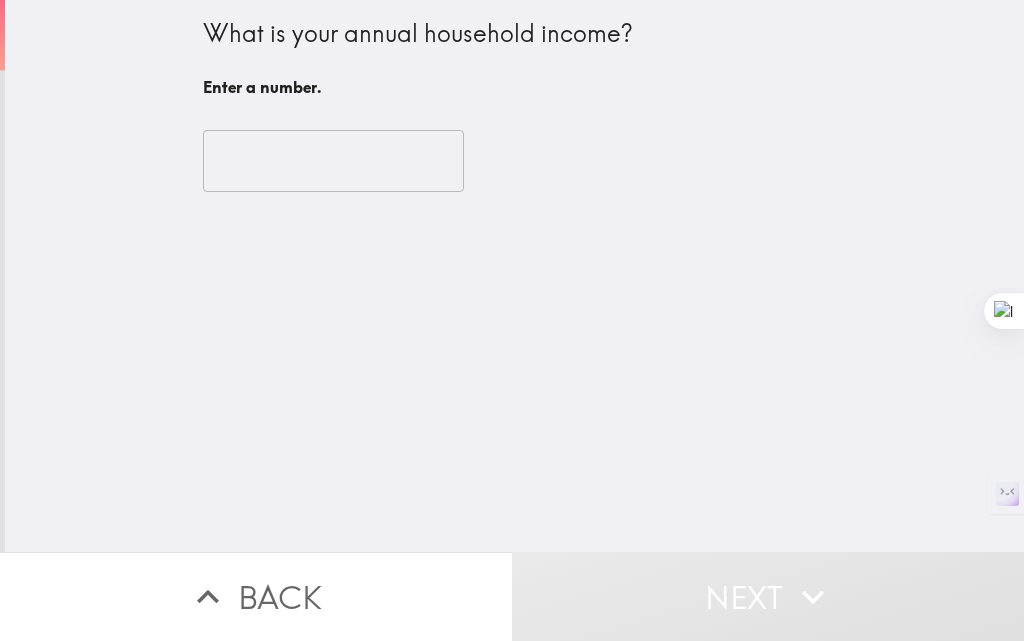click at bounding box center (333, 161) 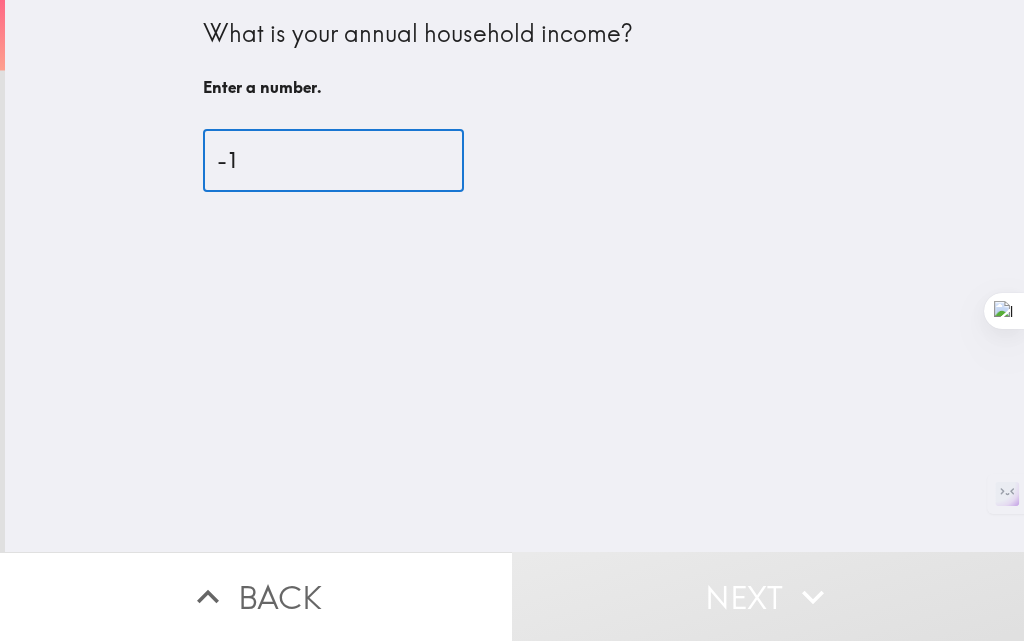 click on "-1" at bounding box center (333, 161) 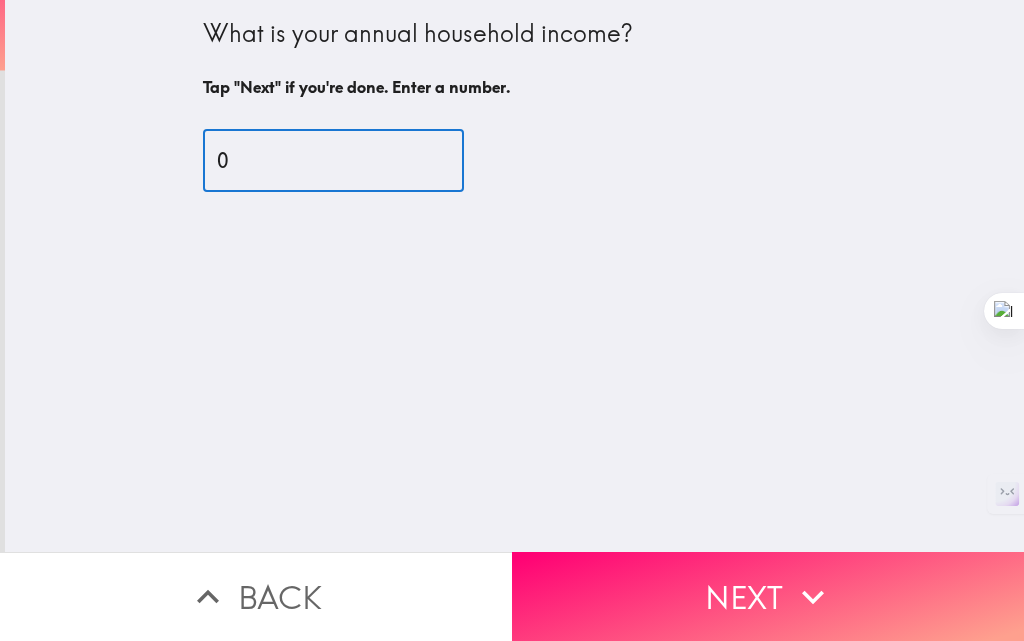 click on "0" at bounding box center [333, 161] 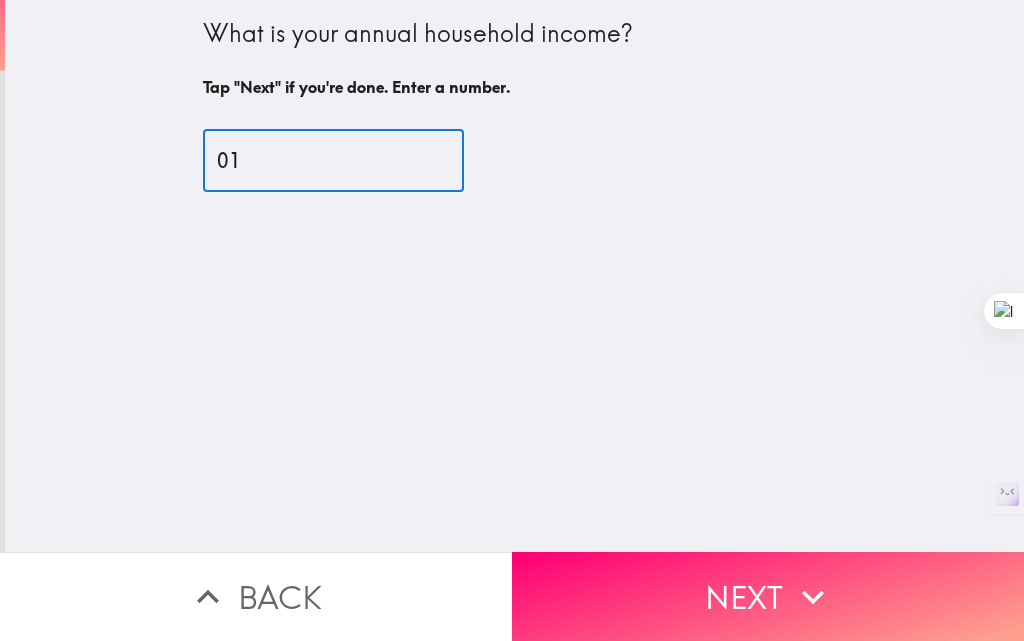 type on "0" 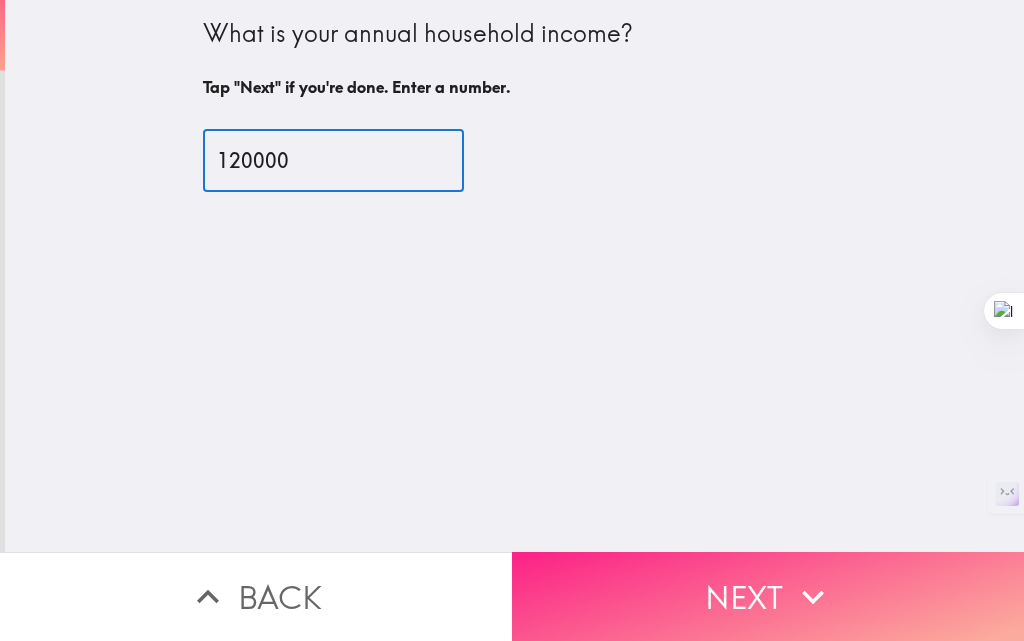 type on "120000" 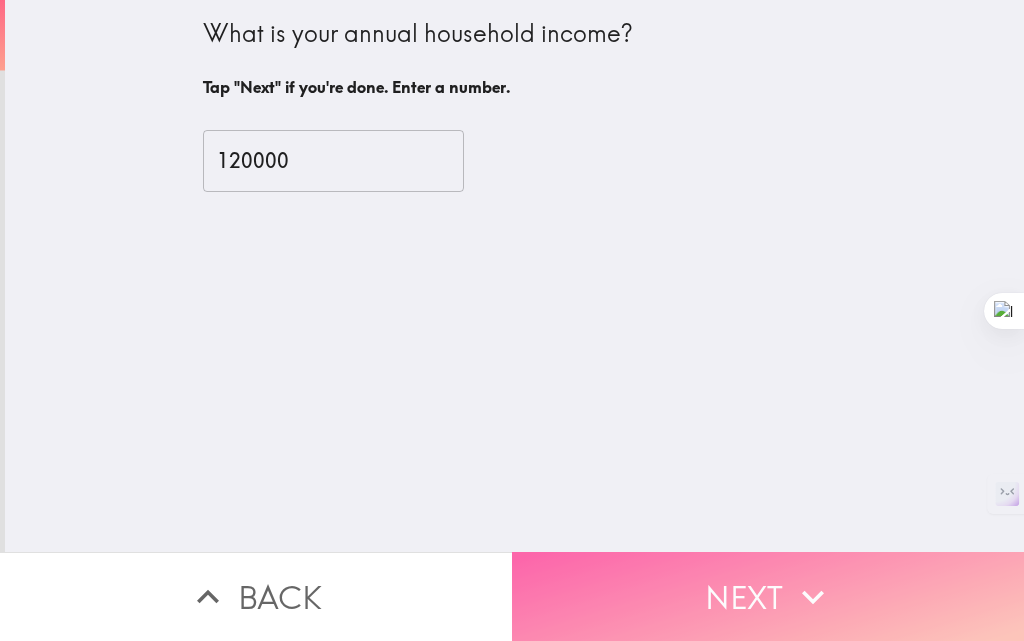 click on "Next" at bounding box center (768, 596) 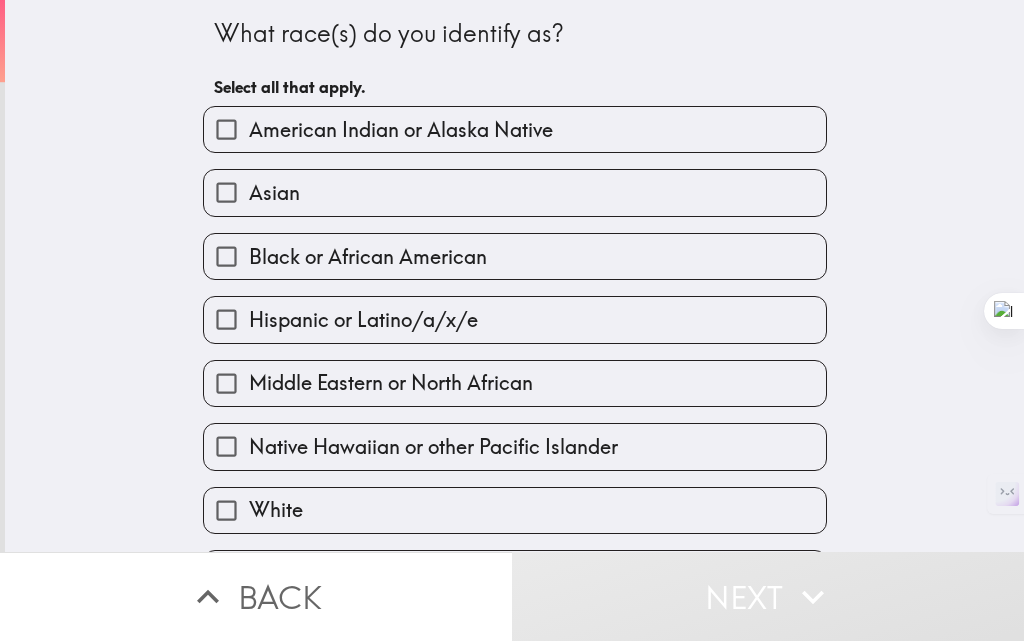 click on "White" at bounding box center (276, 510) 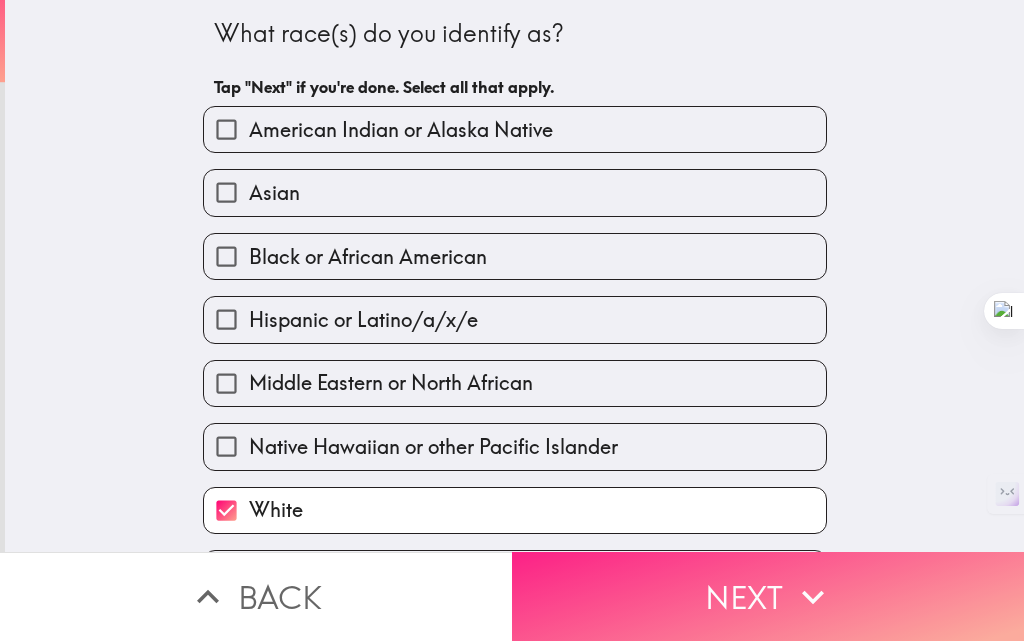 click on "Next" at bounding box center (768, 596) 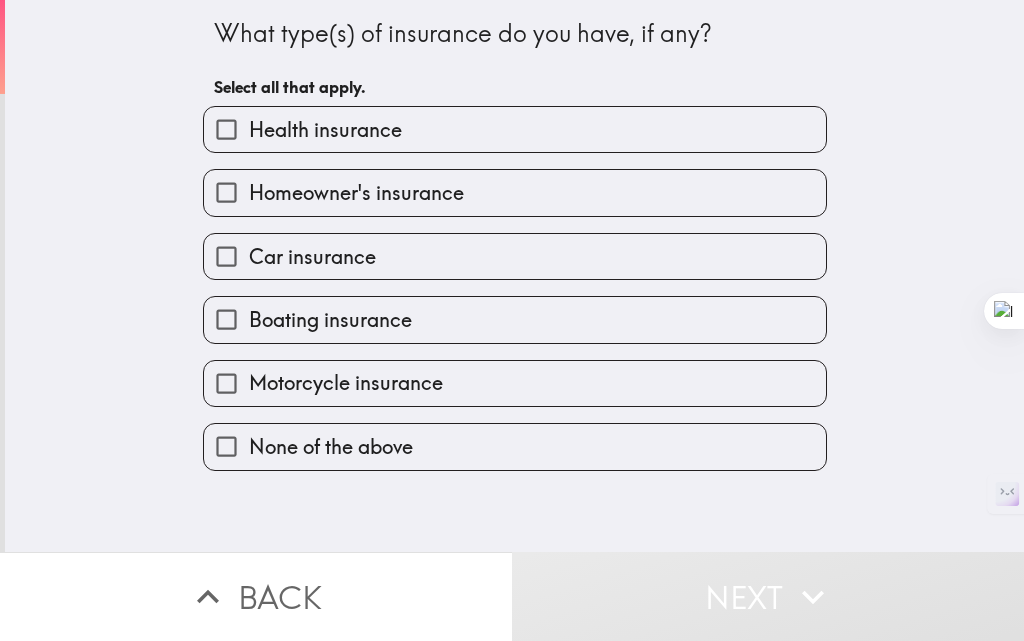 click on "Health insurance" at bounding box center (325, 130) 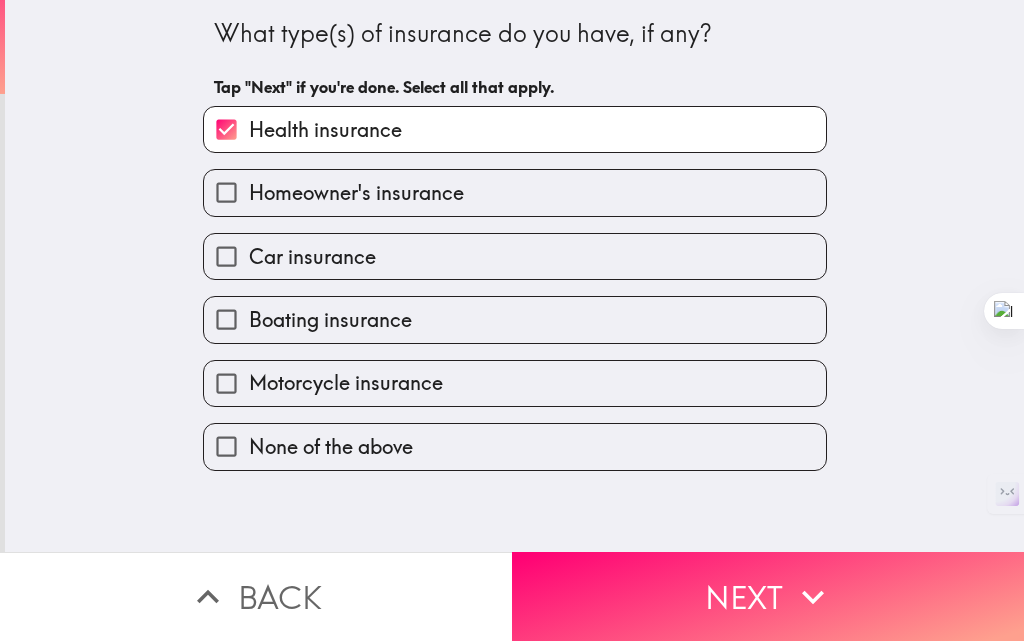 click on "Car insurance" at bounding box center (226, 256) 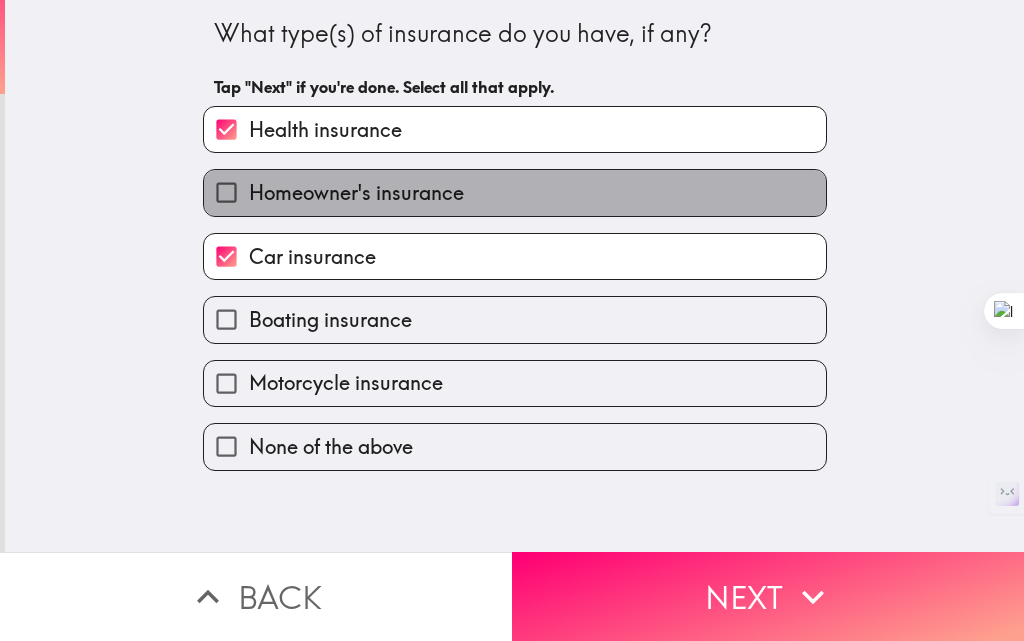 click on "Homeowner's insurance" at bounding box center [356, 193] 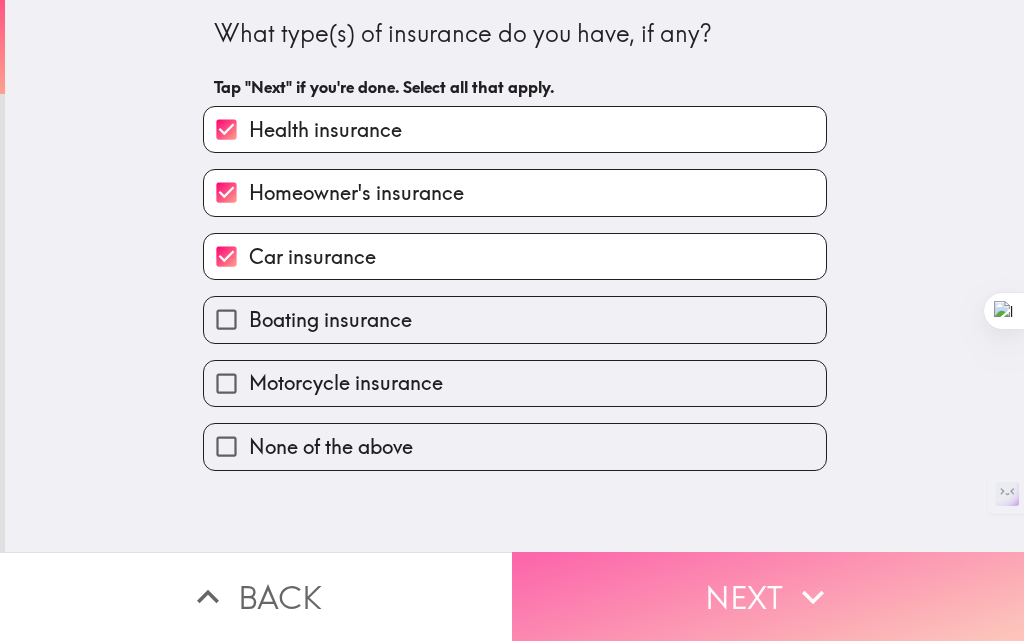 click on "Next" at bounding box center [768, 596] 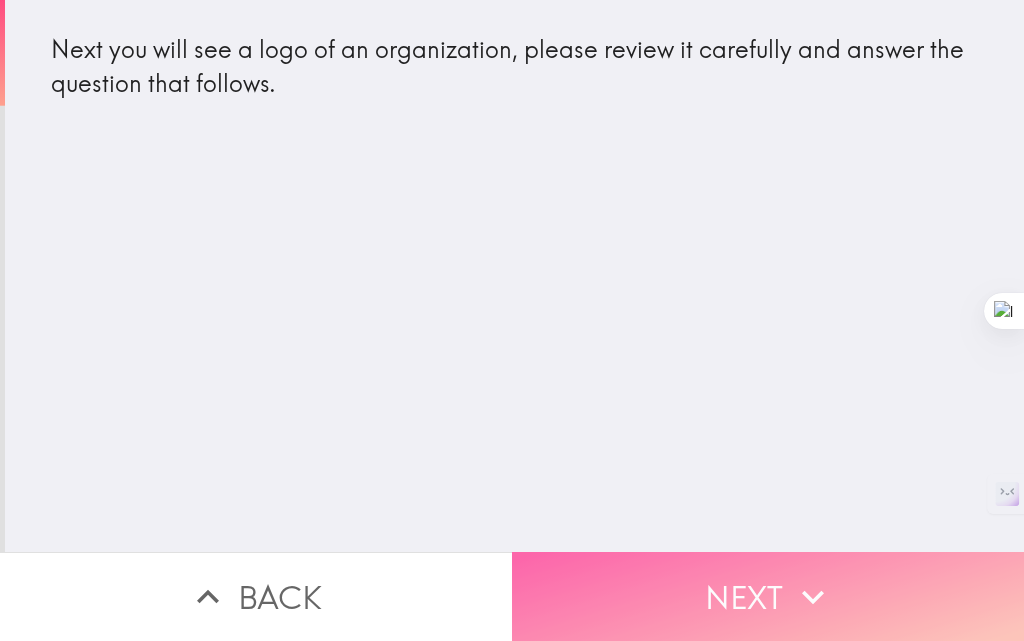 click on "Next" at bounding box center (768, 596) 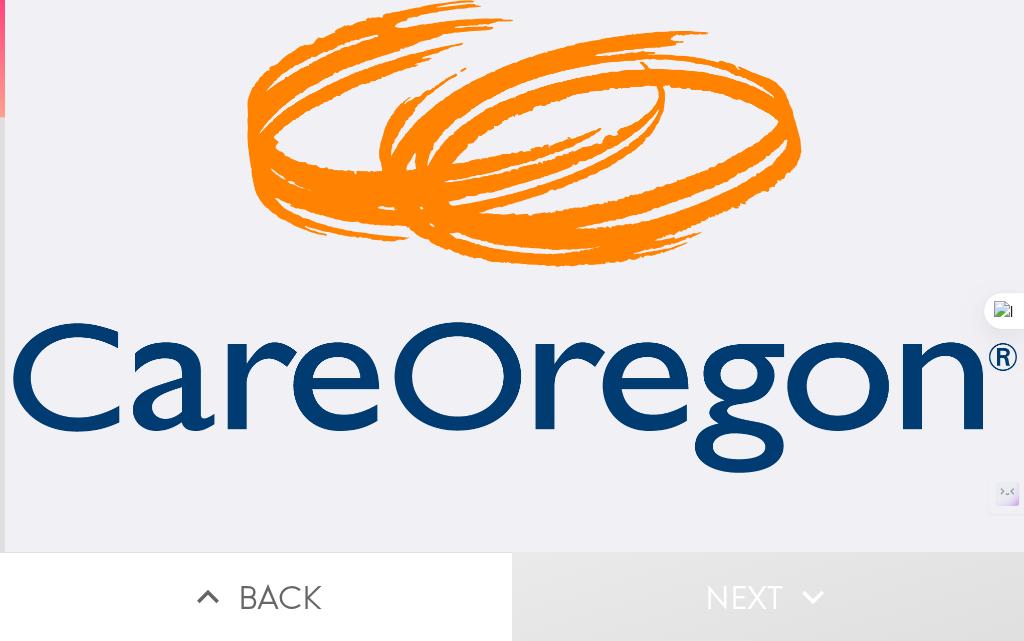click at bounding box center (515, 236) 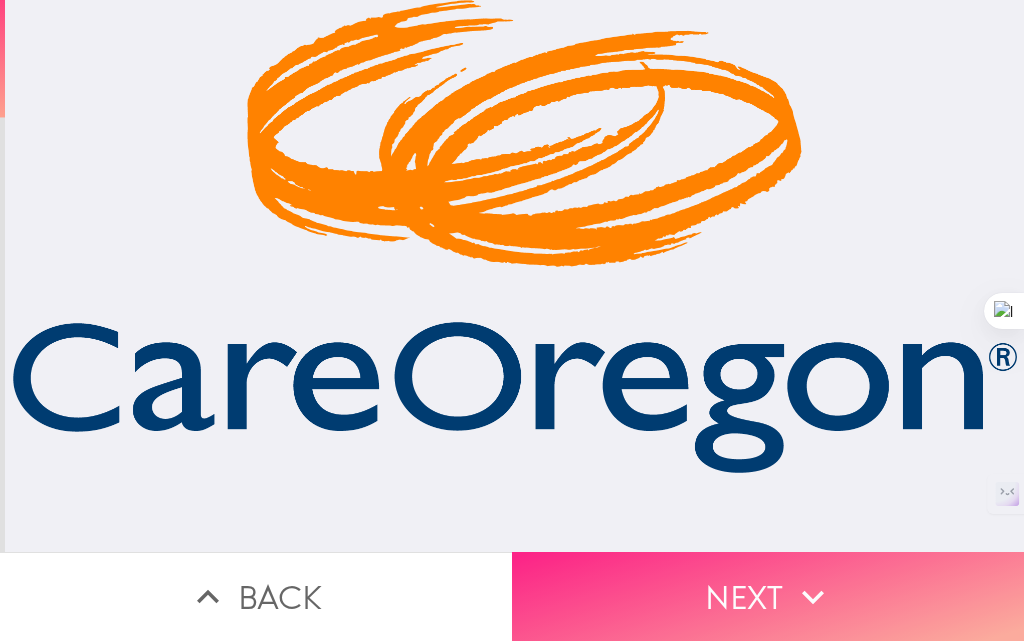 click on "Next" at bounding box center [768, 596] 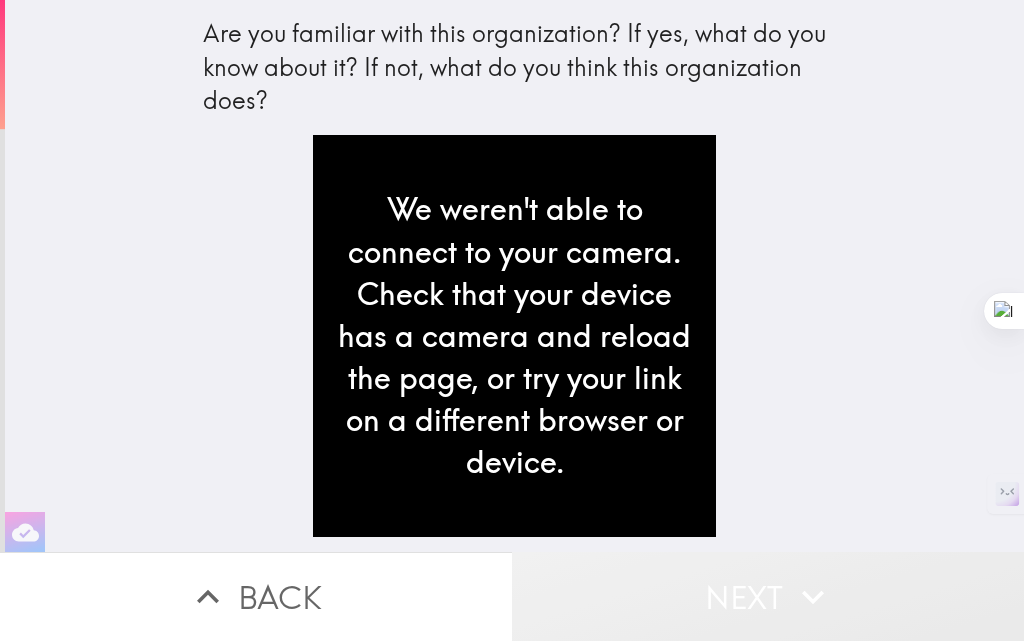 click on "Next" at bounding box center (768, 596) 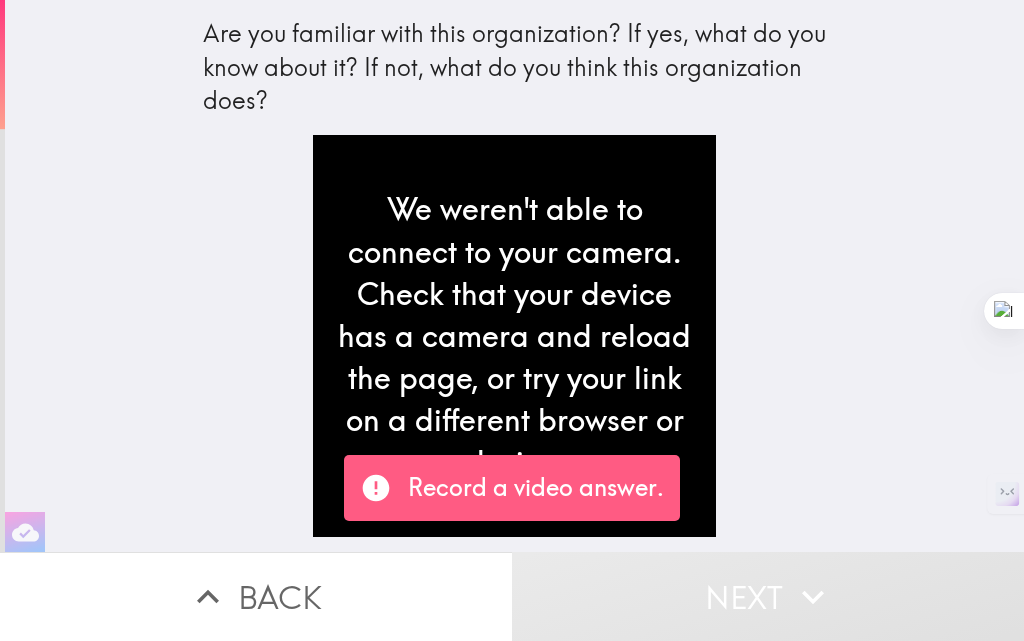 click on "Record a video answer." at bounding box center (536, 488) 